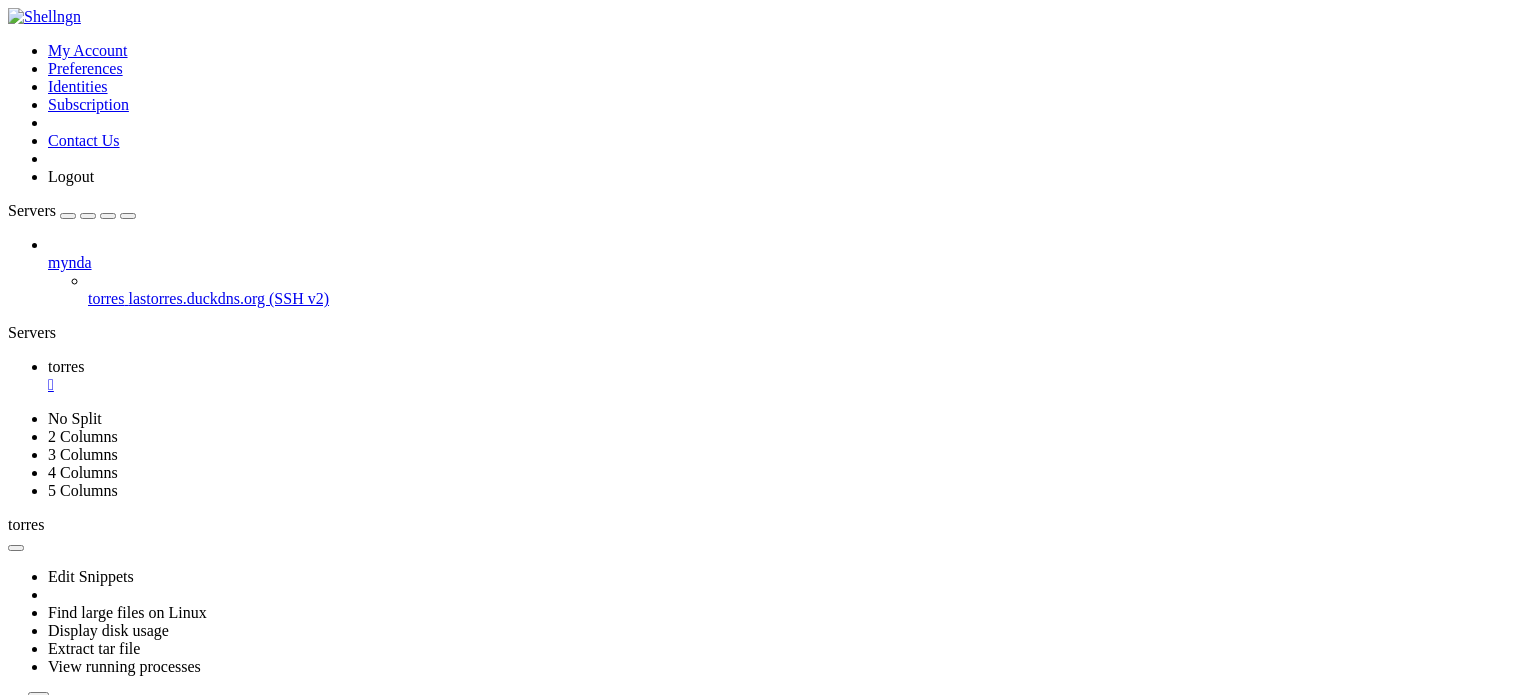 scroll, scrollTop: 0, scrollLeft: 0, axis: both 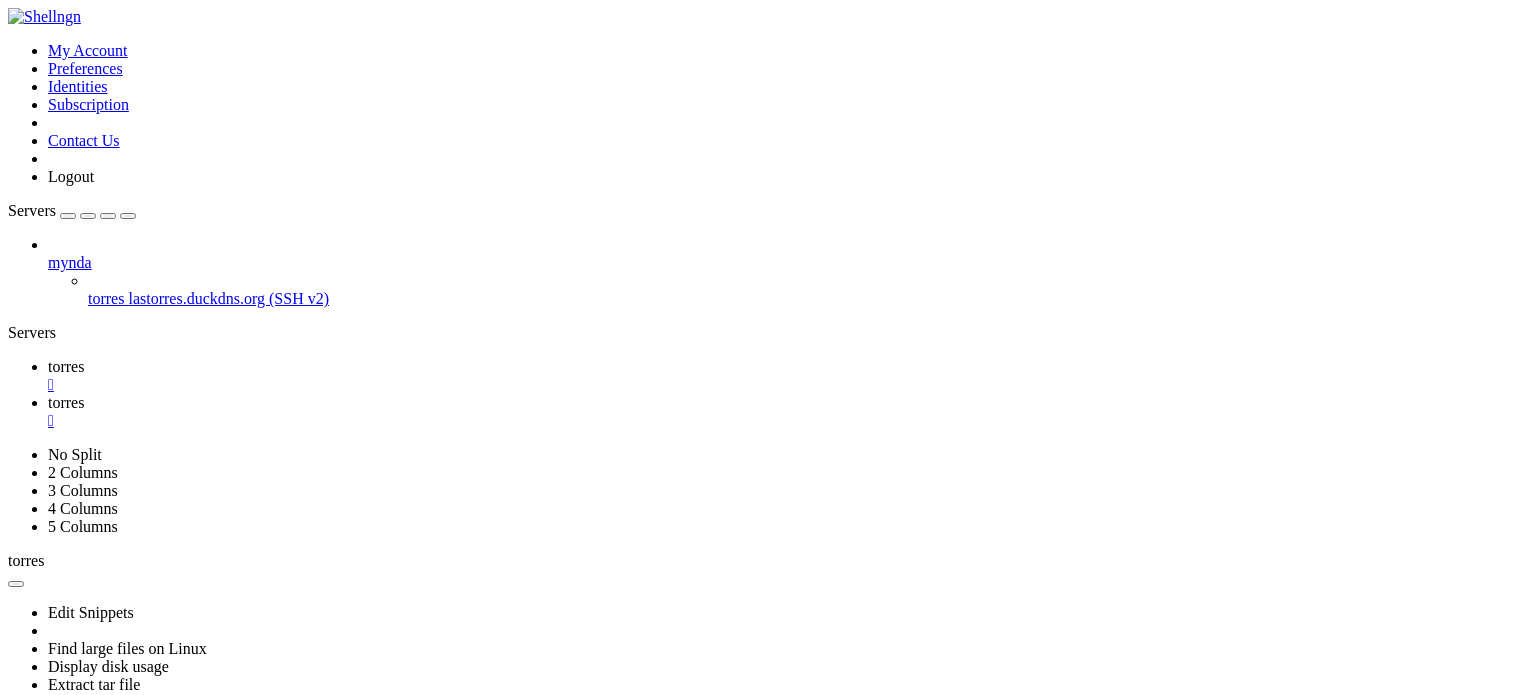 click on "" at bounding box center (788, 385) 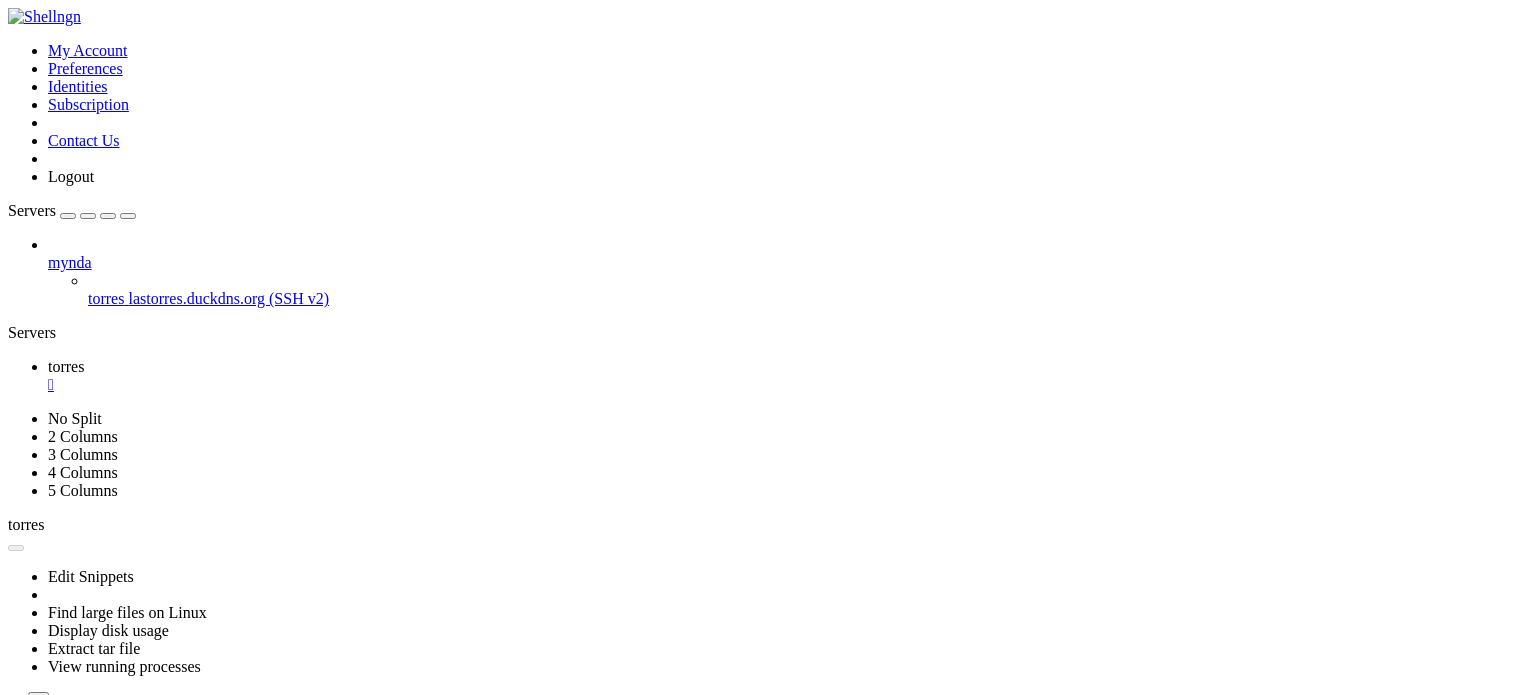 click on "torres
" at bounding box center (788, 376) 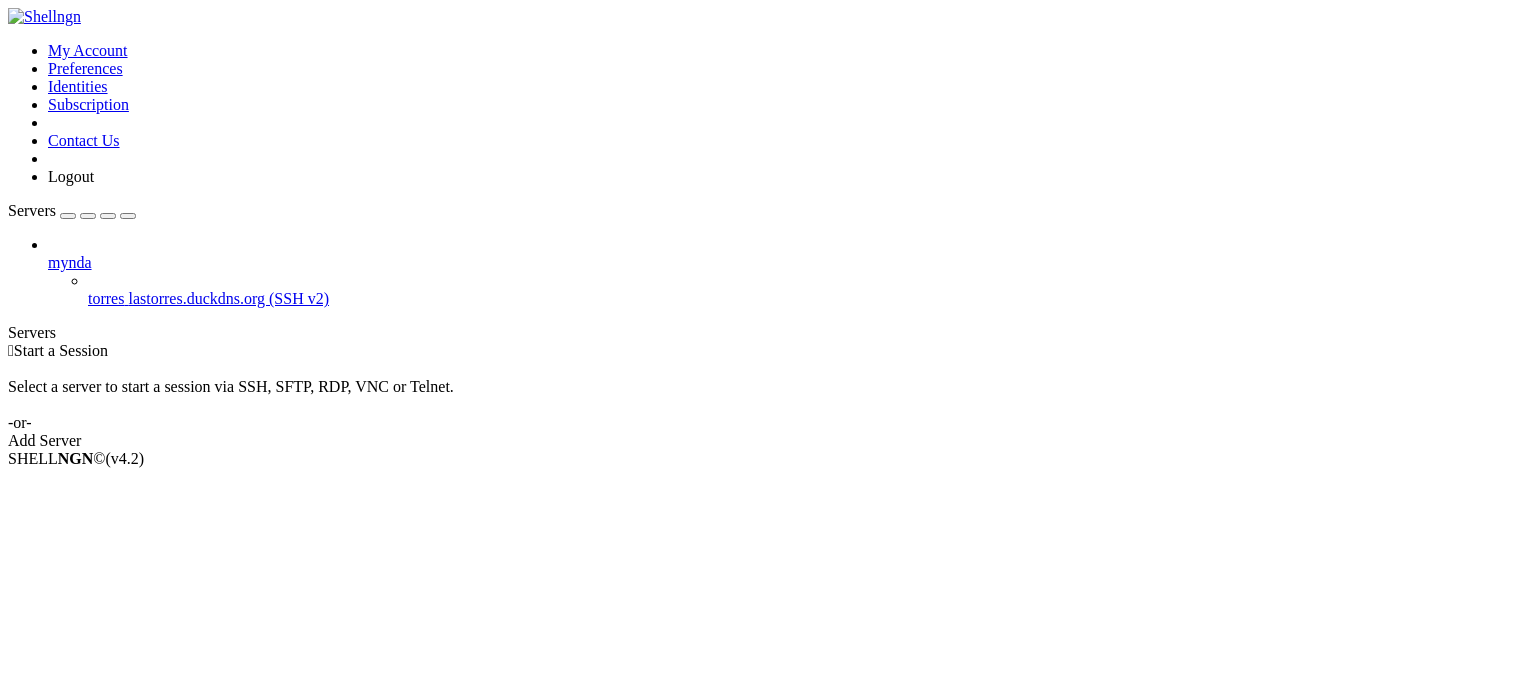 click on "torres" at bounding box center [106, 298] 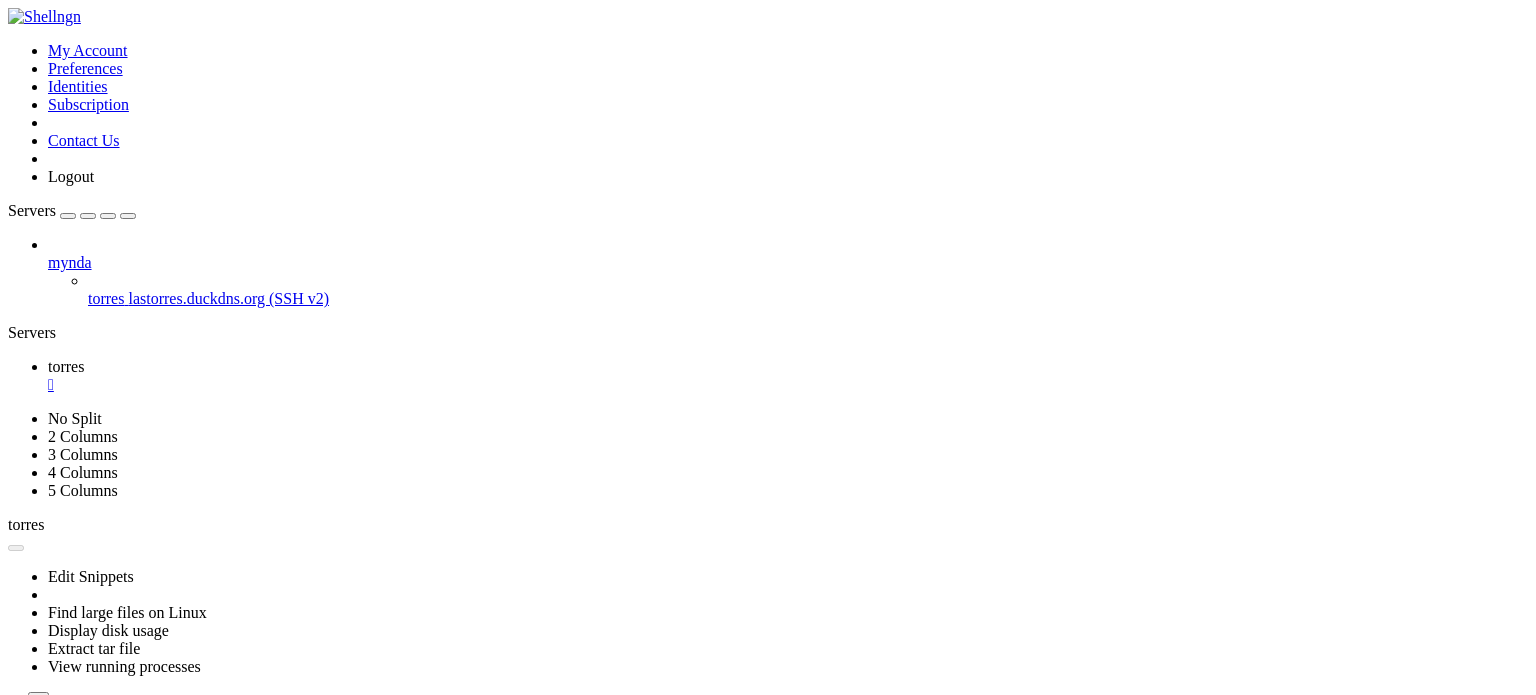 scroll, scrollTop: 0, scrollLeft: 0, axis: both 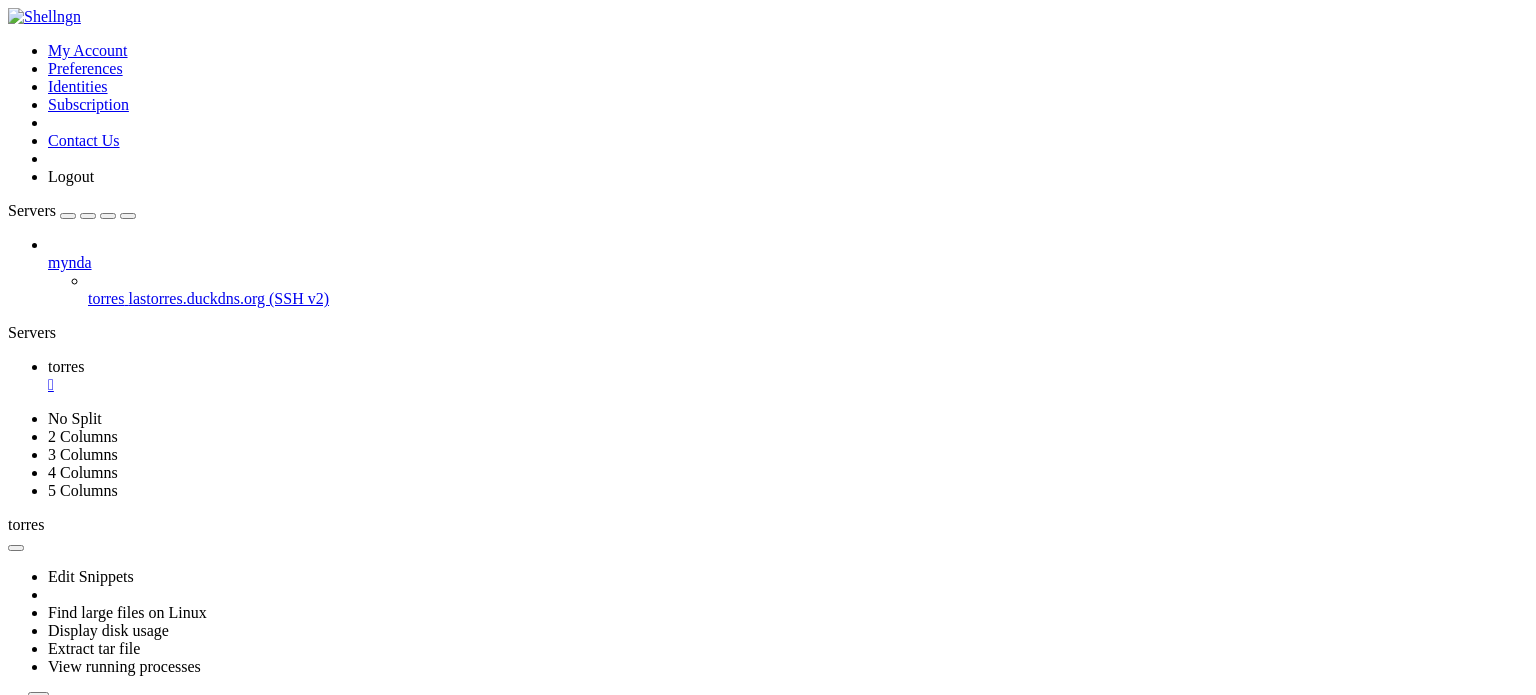 click 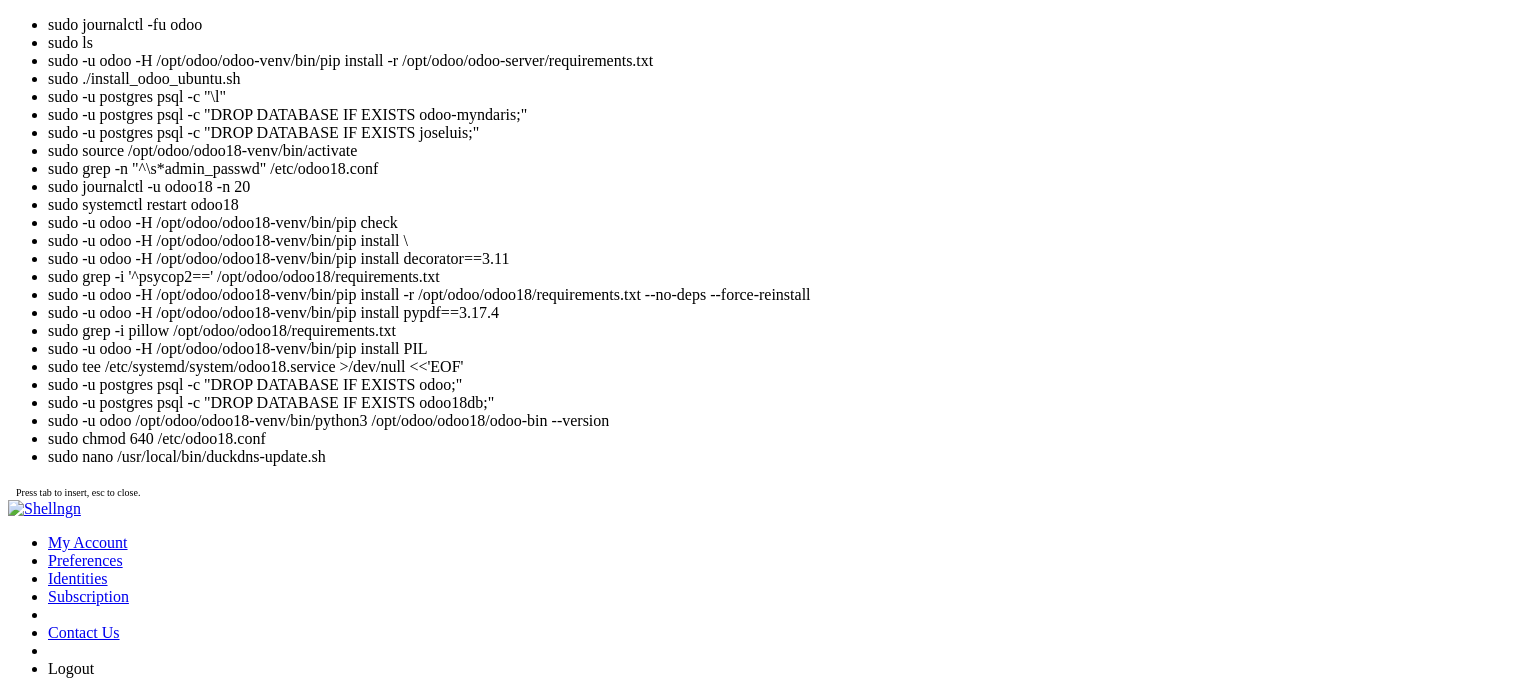 scroll, scrollTop: 2686, scrollLeft: 0, axis: vertical 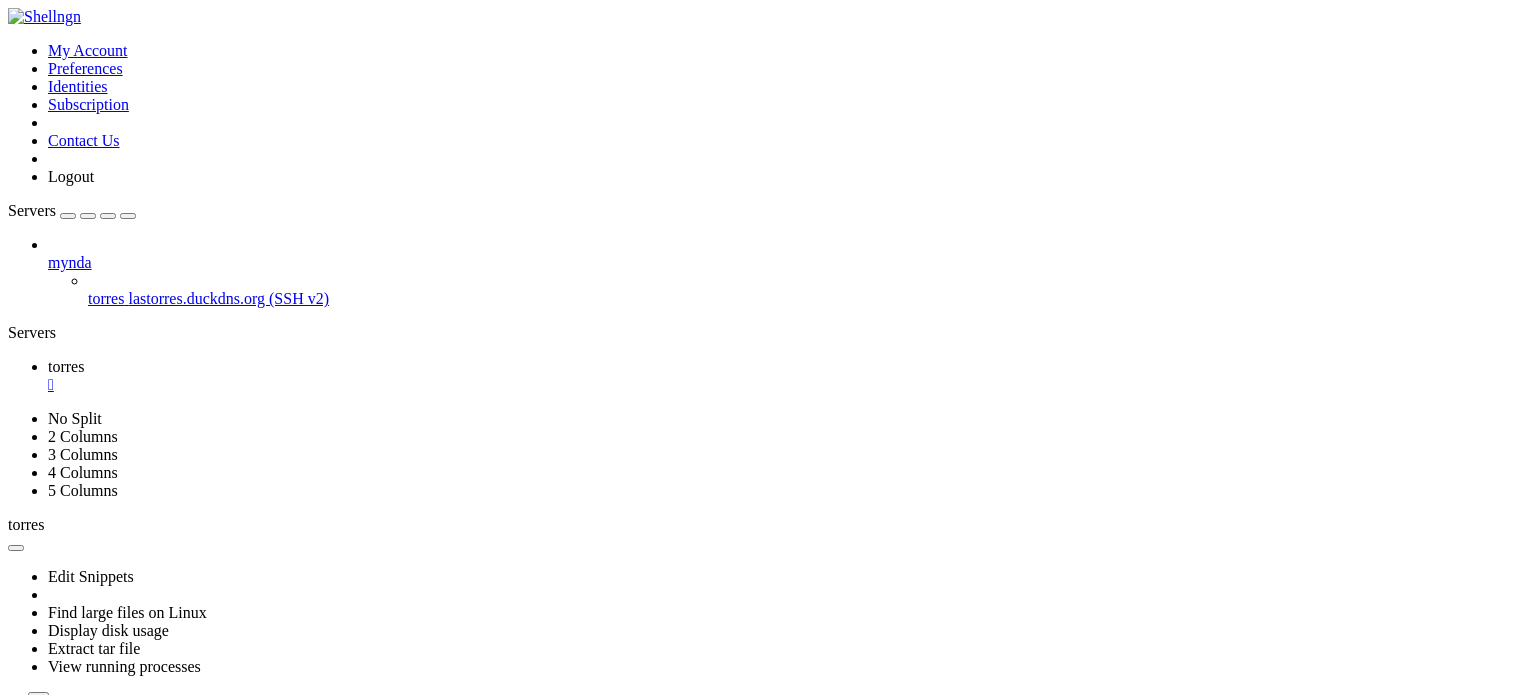 drag, startPoint x: 186, startPoint y: 1279, endPoint x: 416, endPoint y: 1368, distance: 246.61914 